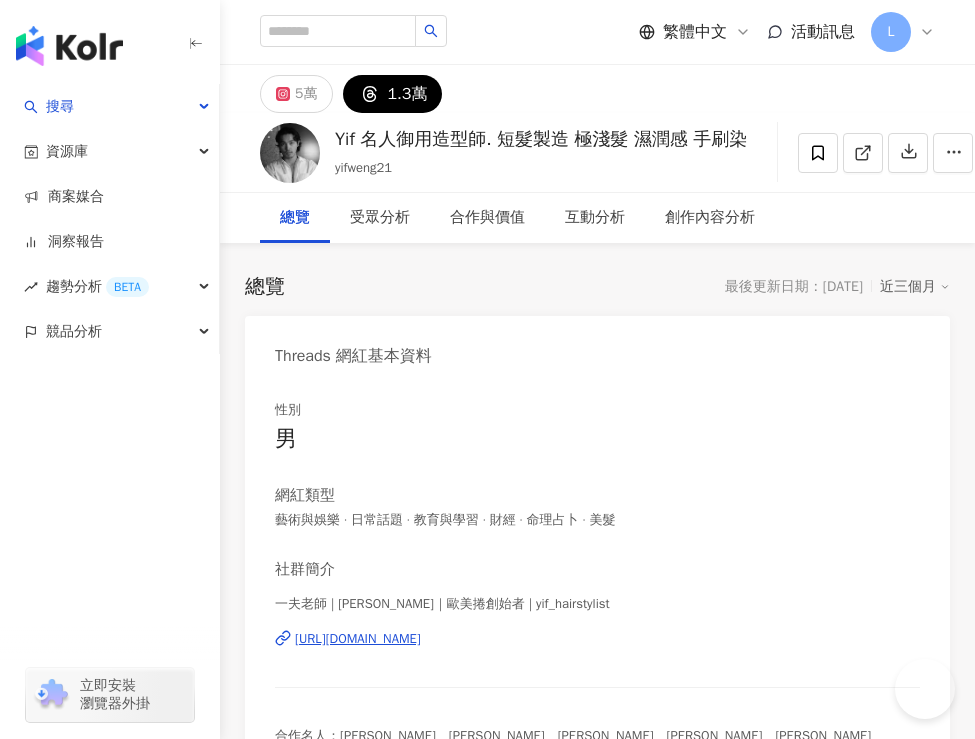 scroll, scrollTop: 0, scrollLeft: 0, axis: both 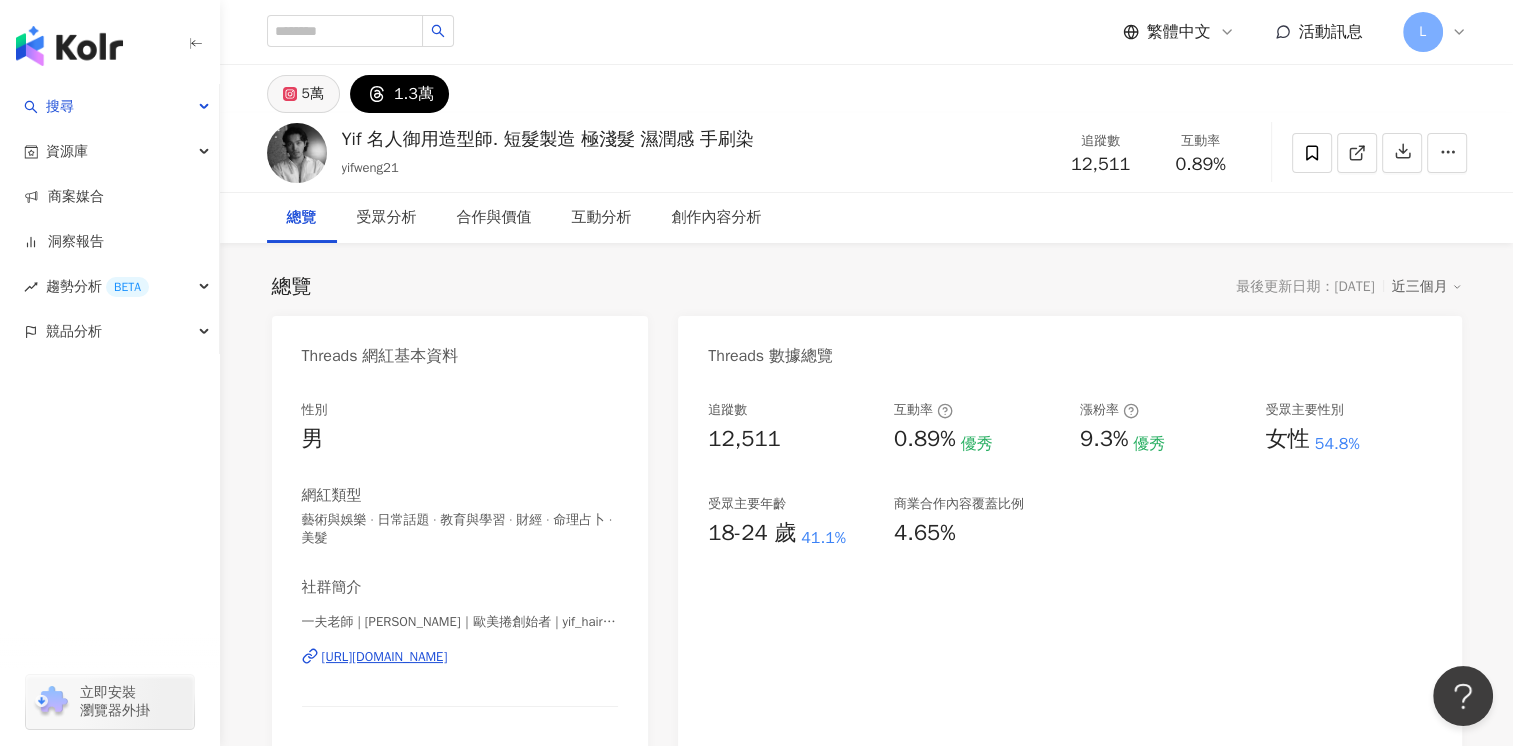 click on "5萬" at bounding box center (313, 94) 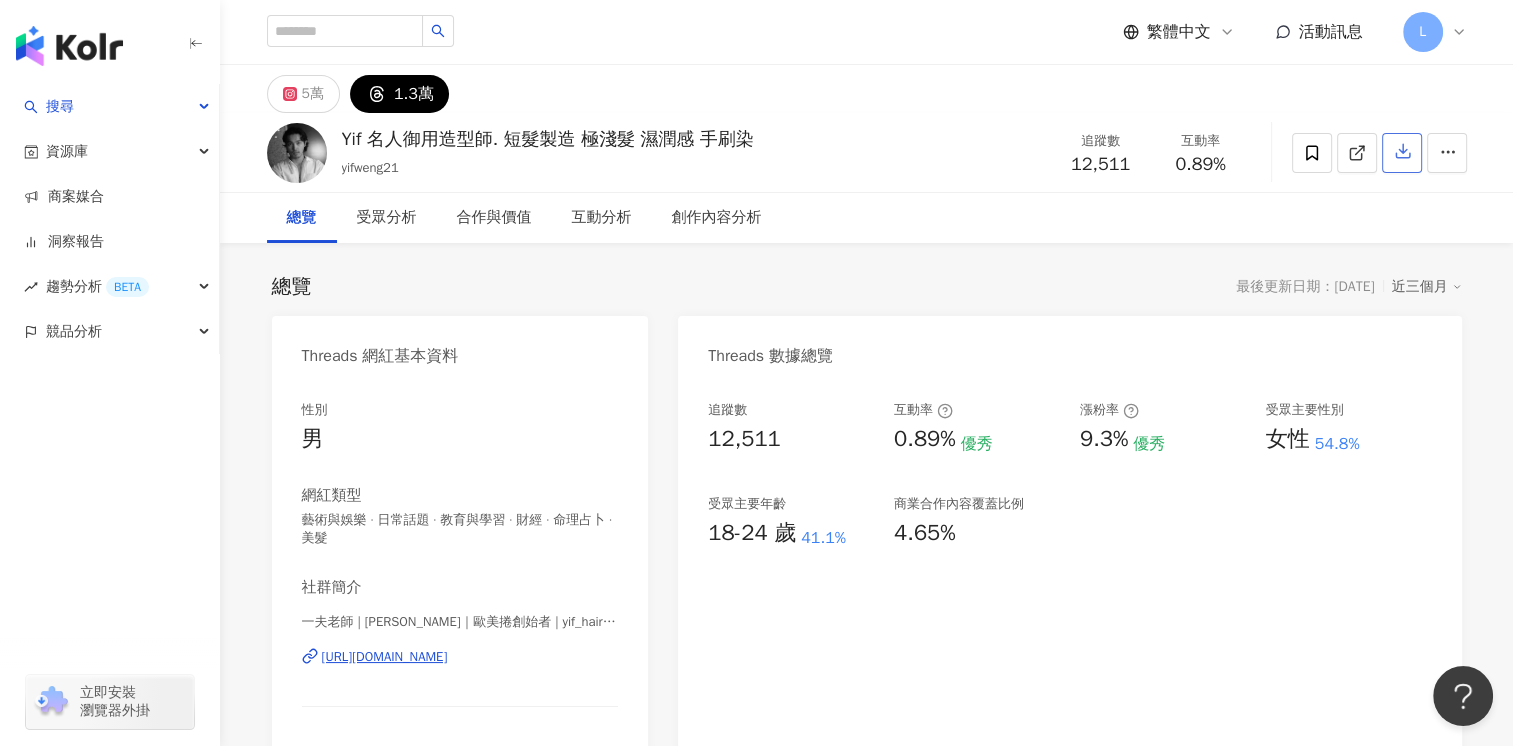 click 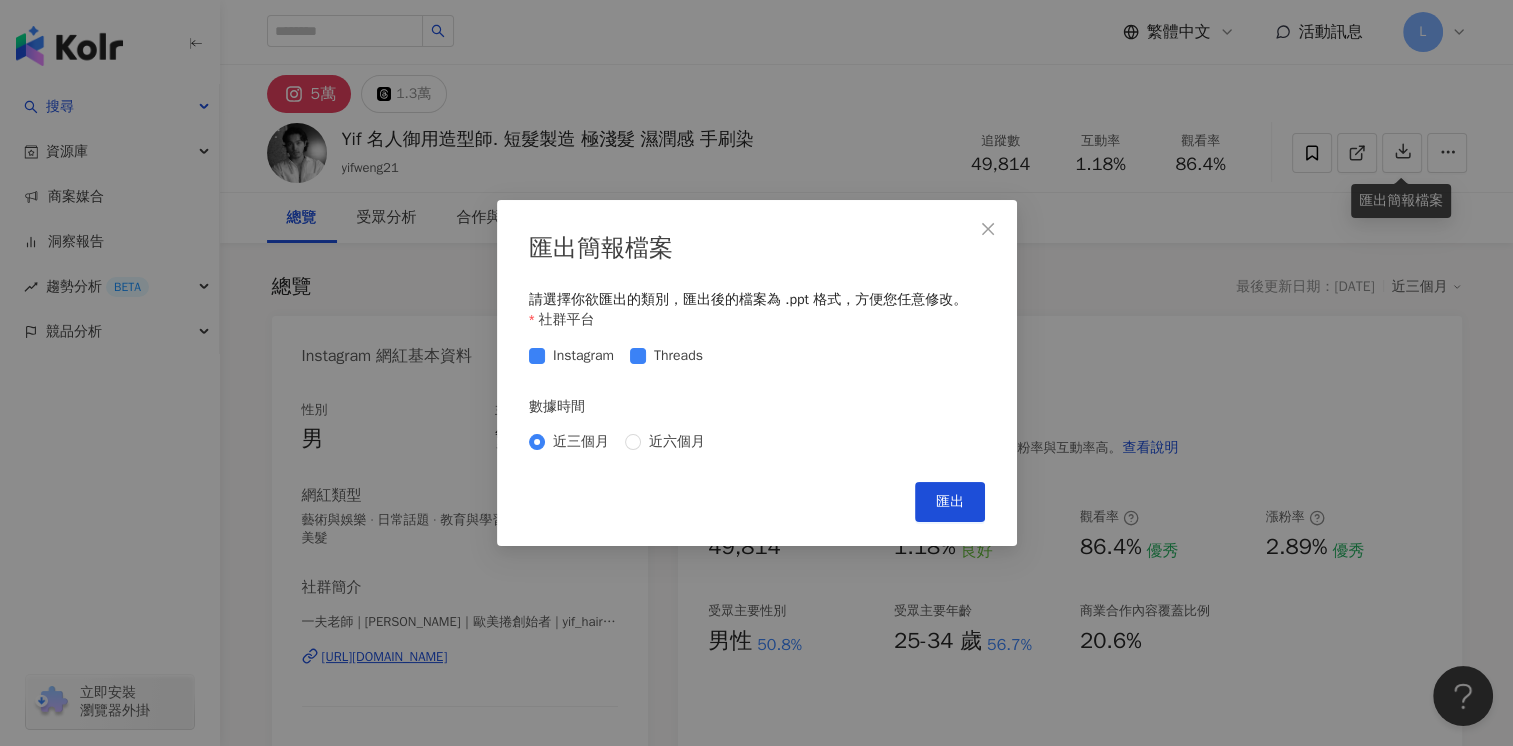 click on "Threads" at bounding box center [677, 356] 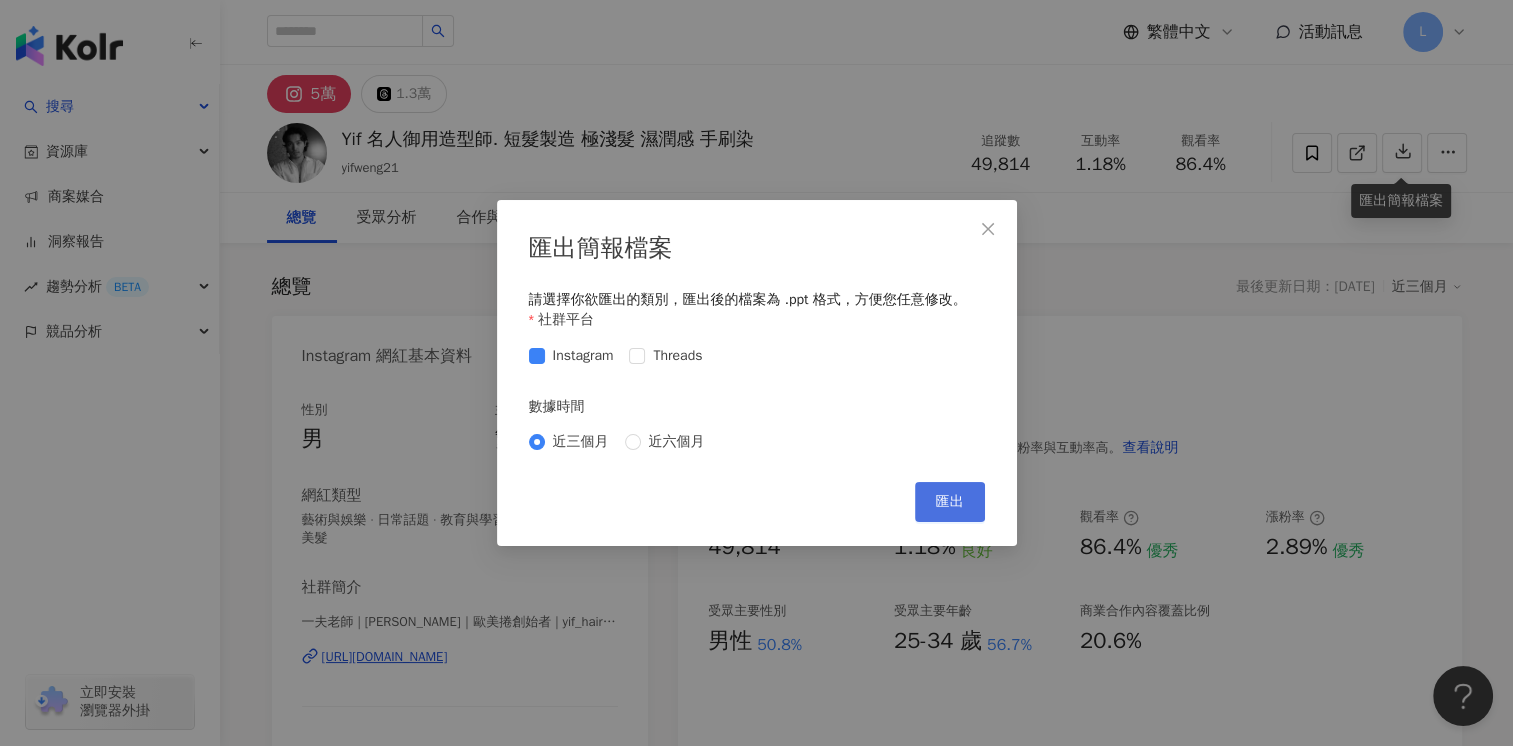 click on "匯出" at bounding box center [950, 502] 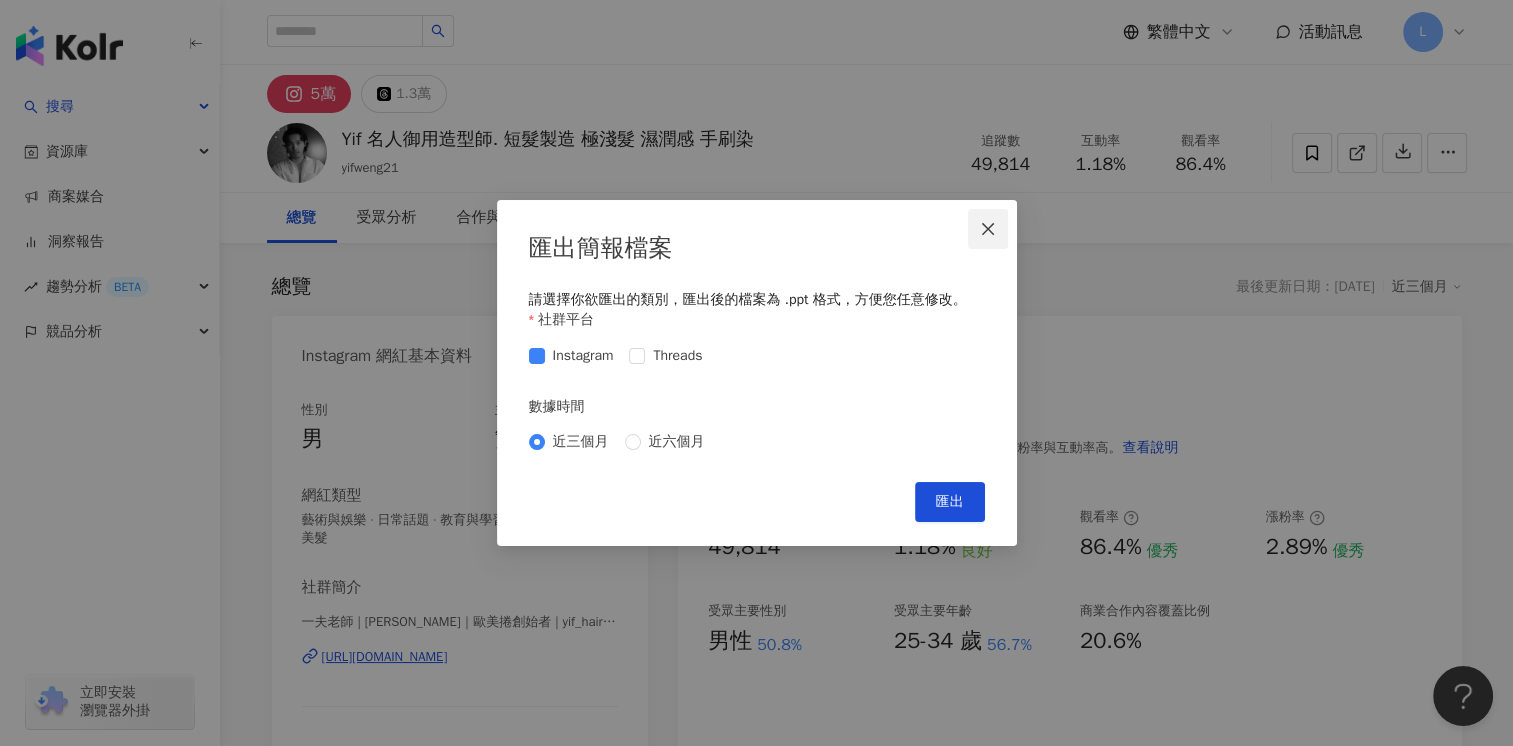 click 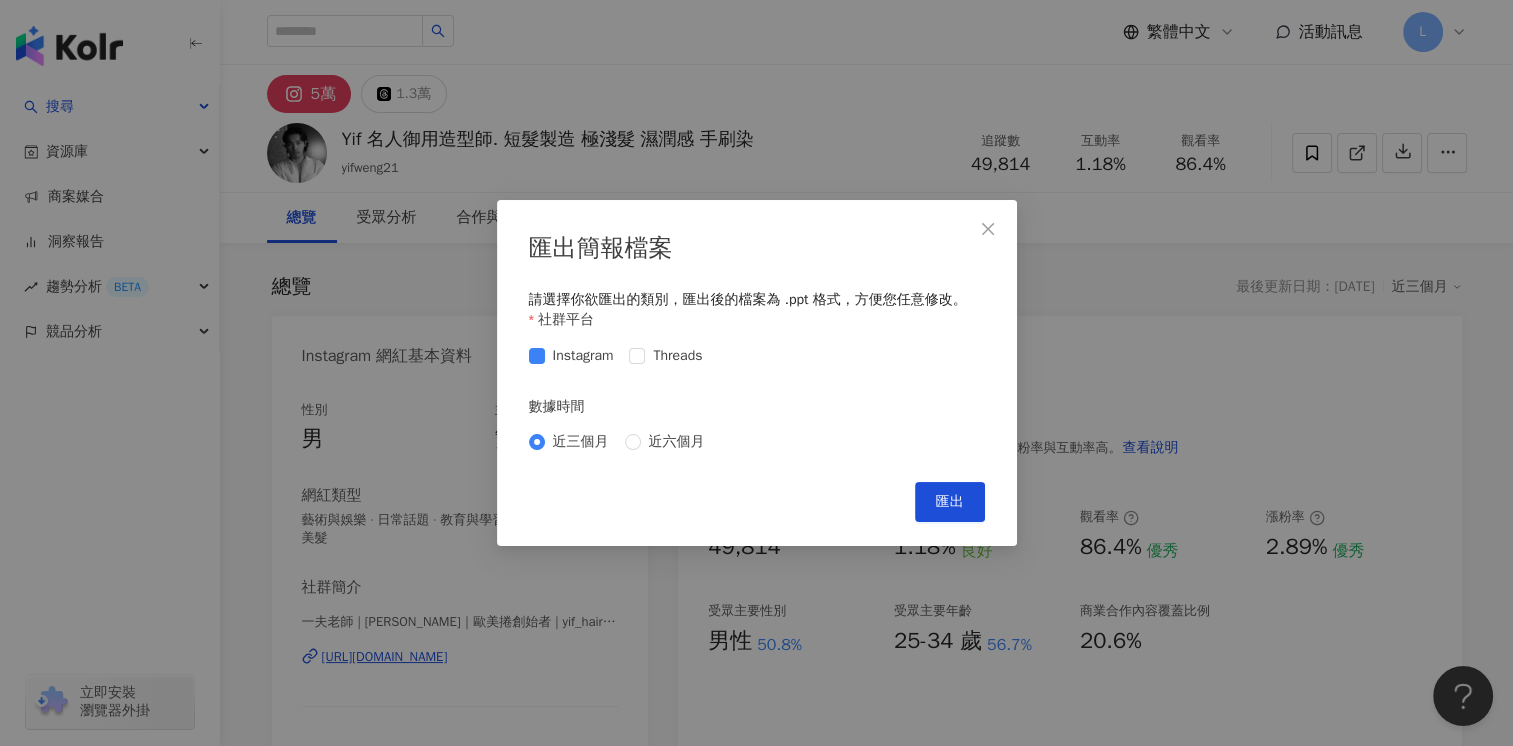 click on "匯出簡報檔案 請選擇你欲匯出的類別，匯出後的檔案為 .ppt 格式，方便您任意修改。 社群平台 Instagram Threads 數據時間 近三個月 近六個月 Cancel 匯出" at bounding box center [756, 373] 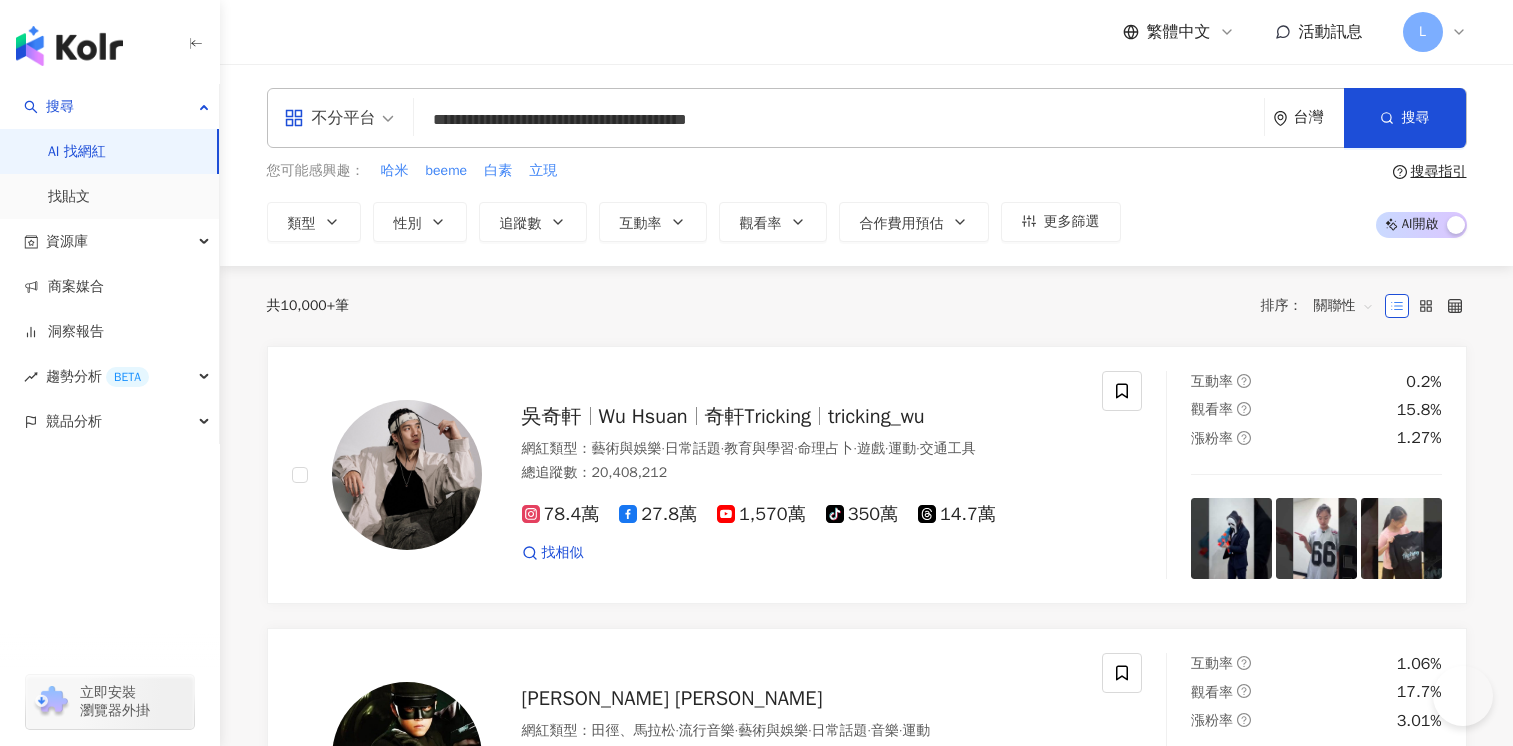 scroll, scrollTop: 0, scrollLeft: 0, axis: both 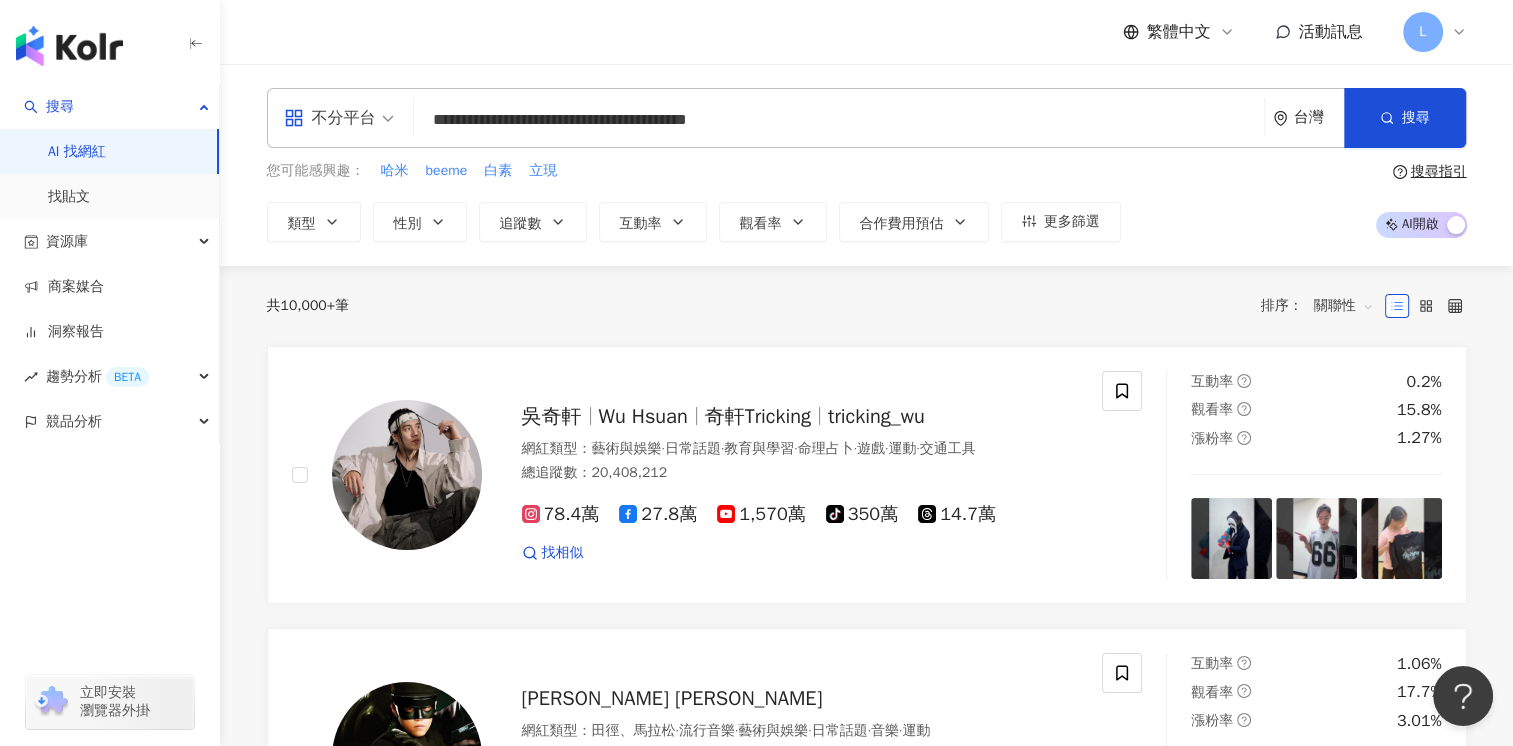 click on "**********" at bounding box center [839, 120] 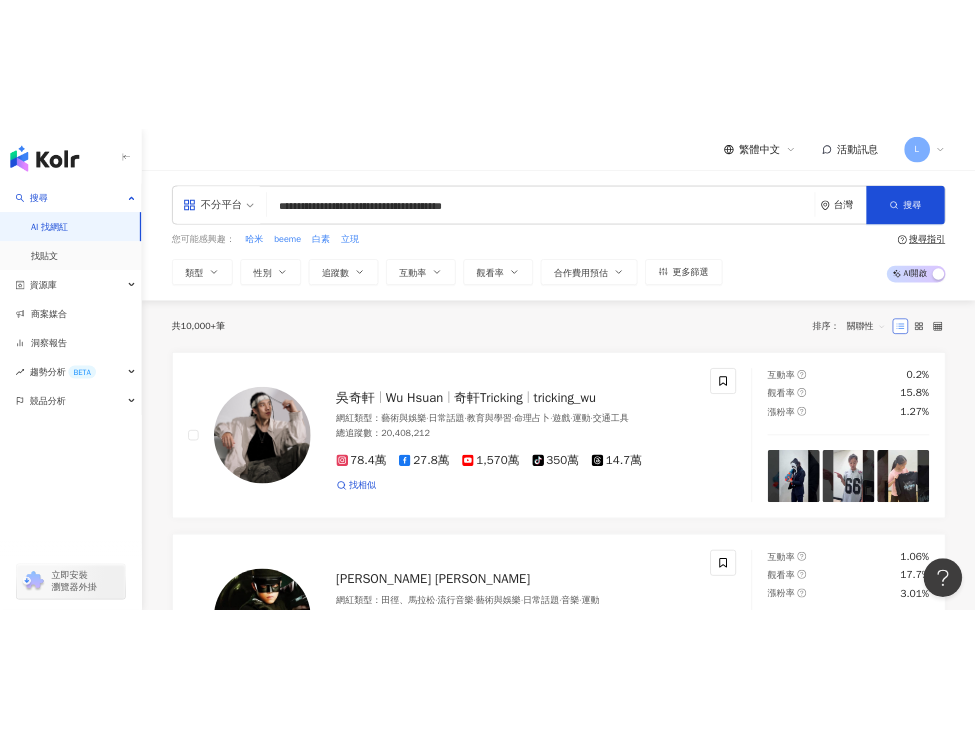 scroll, scrollTop: 0, scrollLeft: 0, axis: both 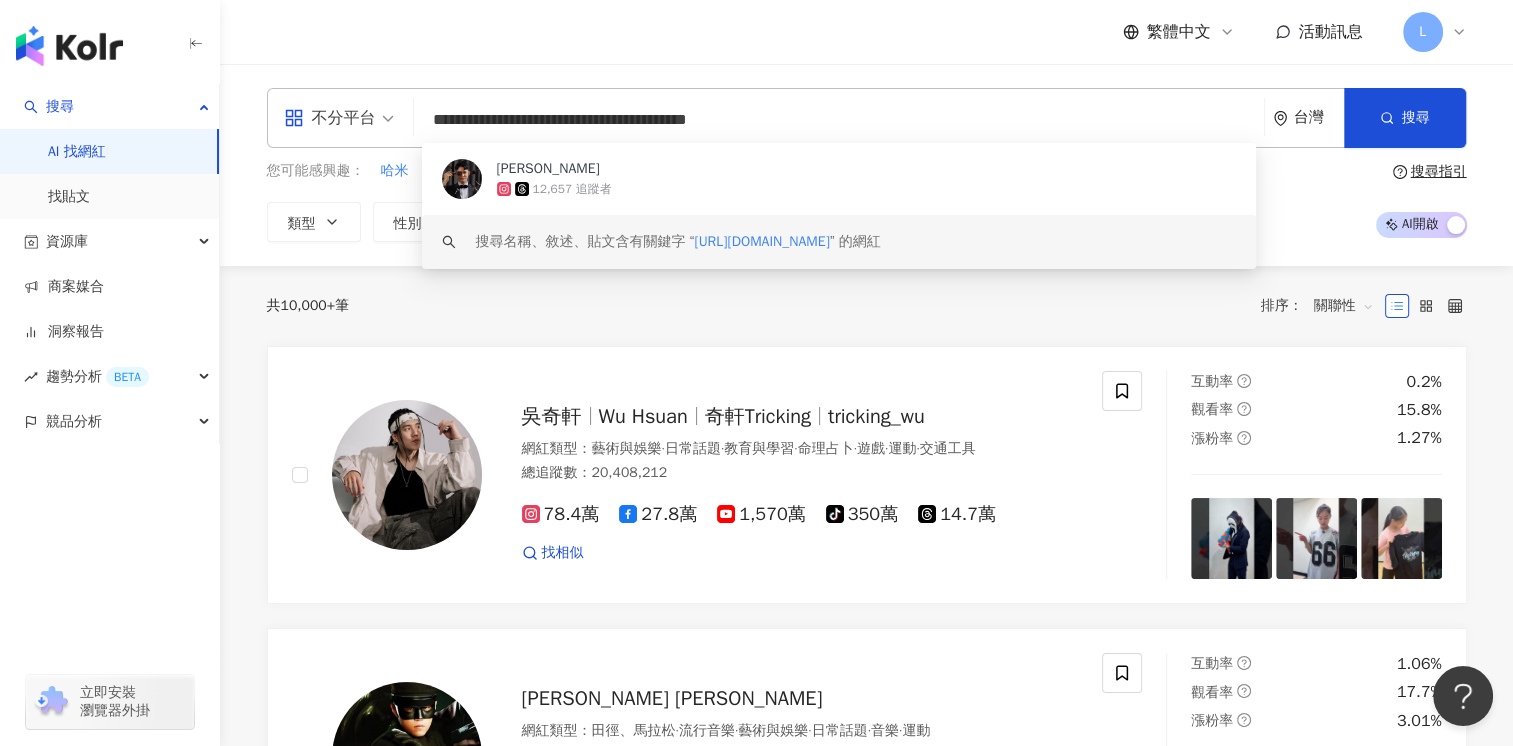 paste 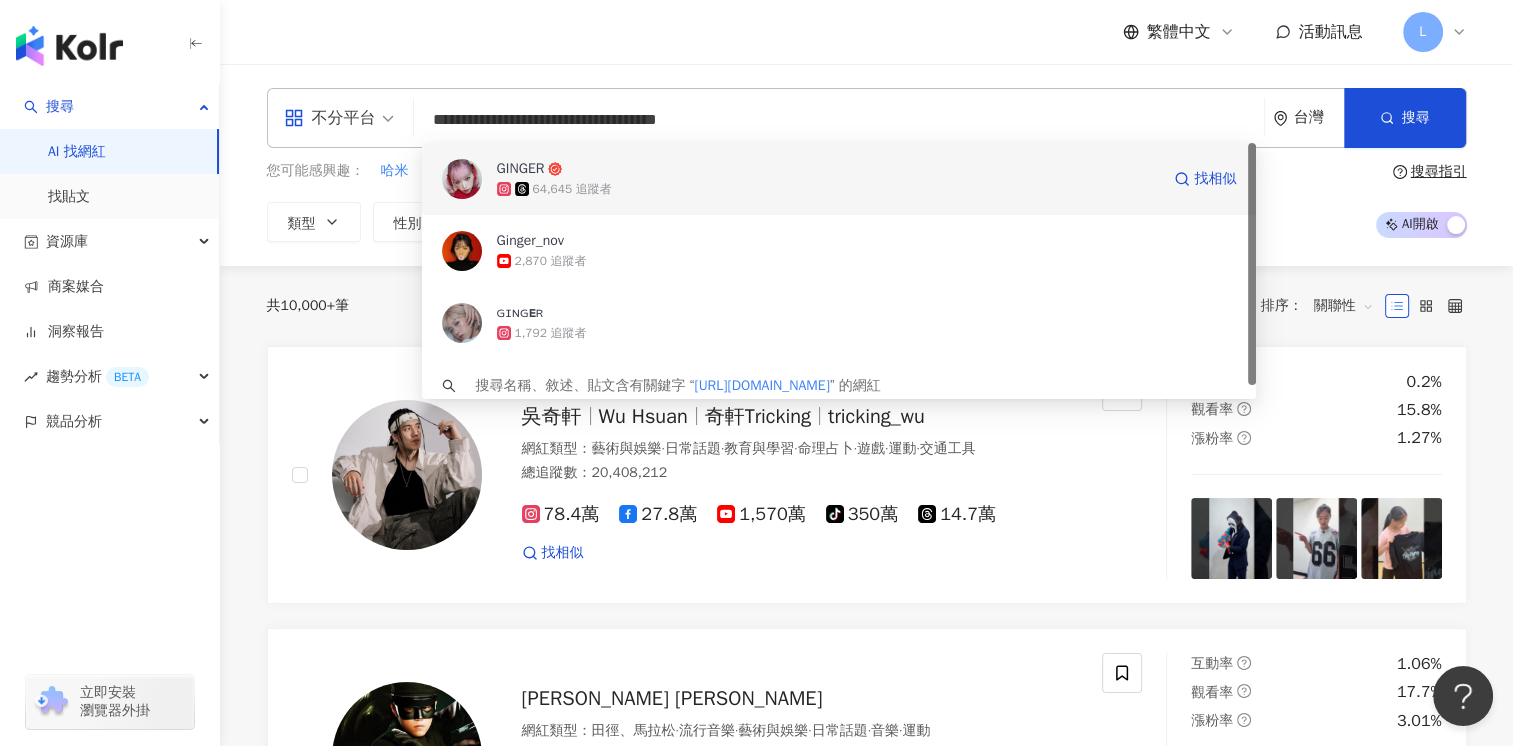 click on "64,645   追蹤者" at bounding box center (828, 189) 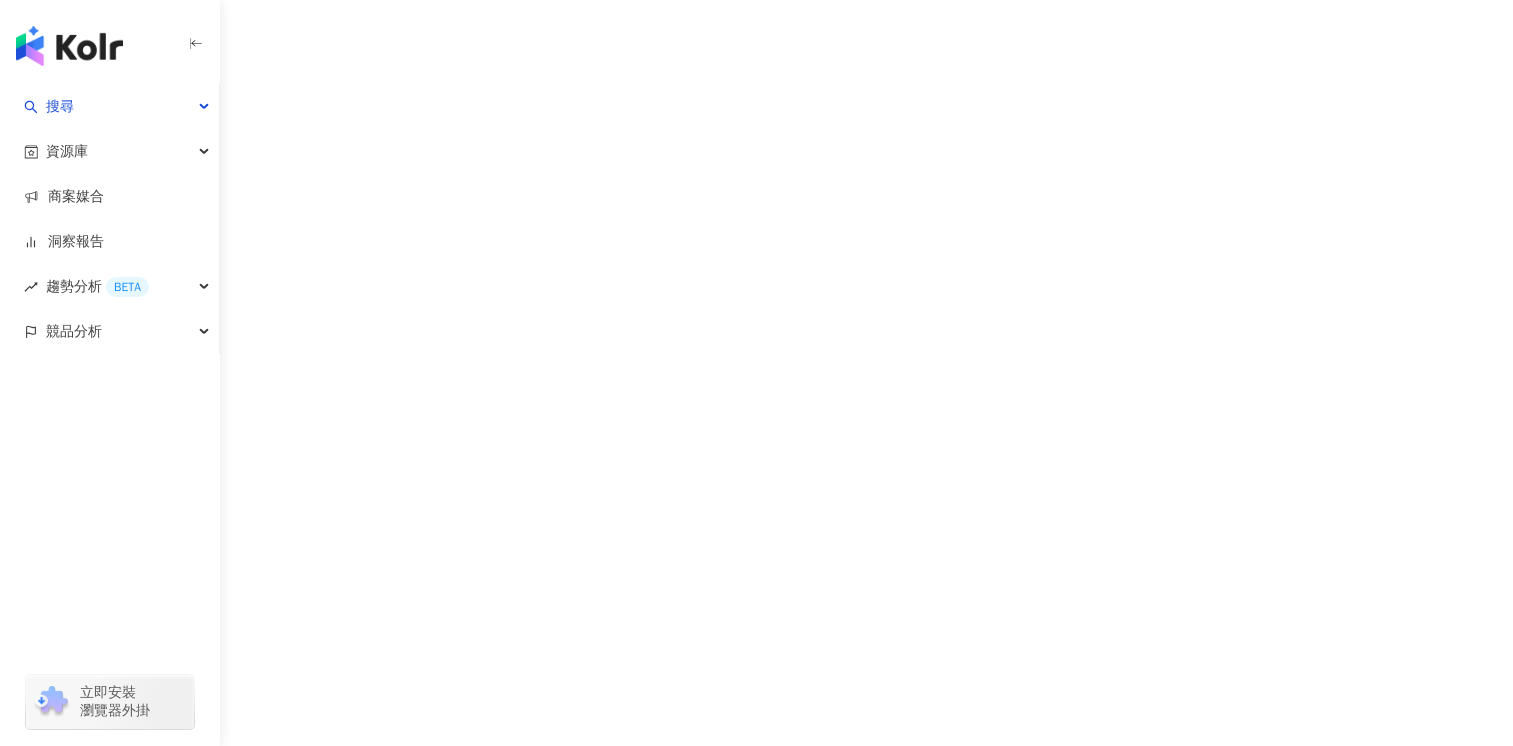scroll, scrollTop: 0, scrollLeft: 0, axis: both 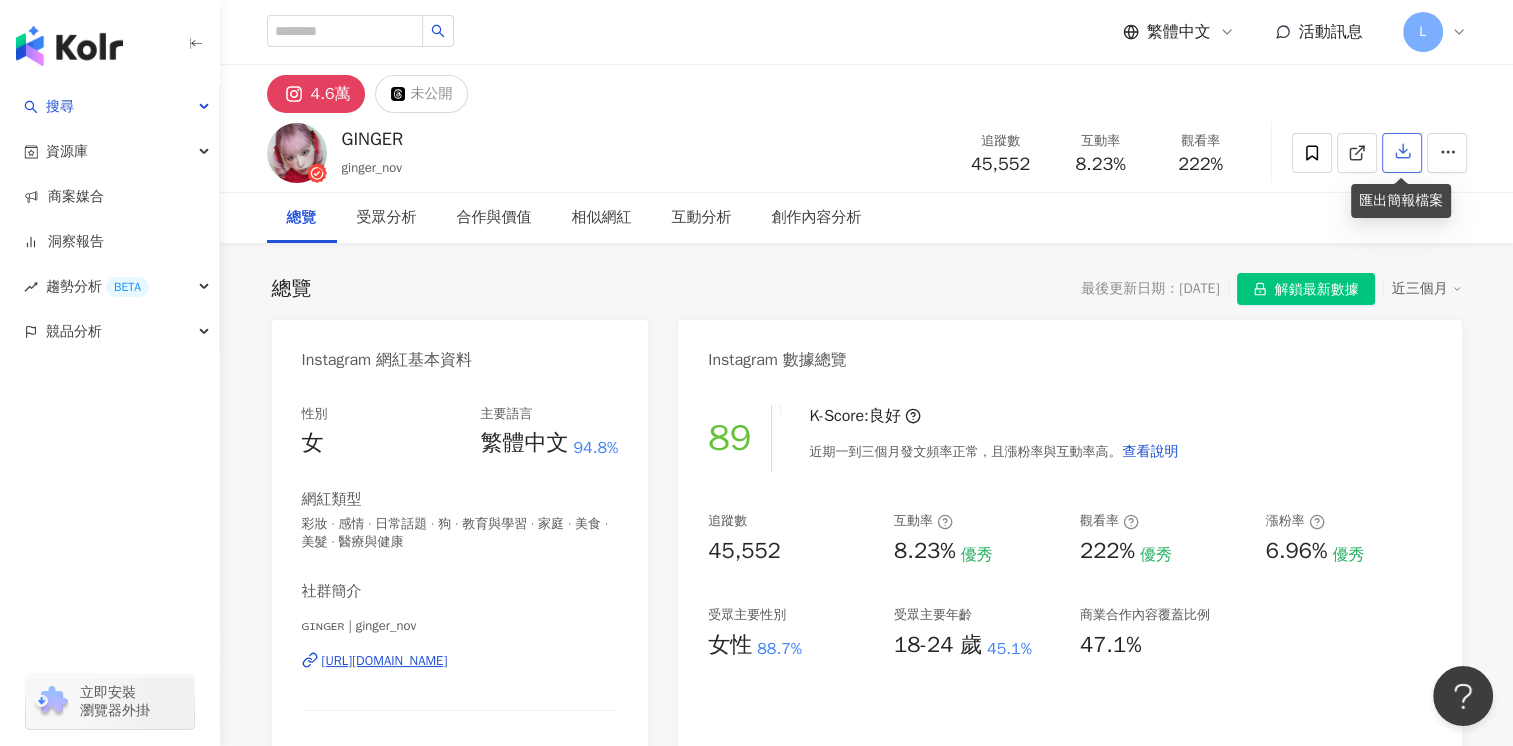 click at bounding box center [1402, 153] 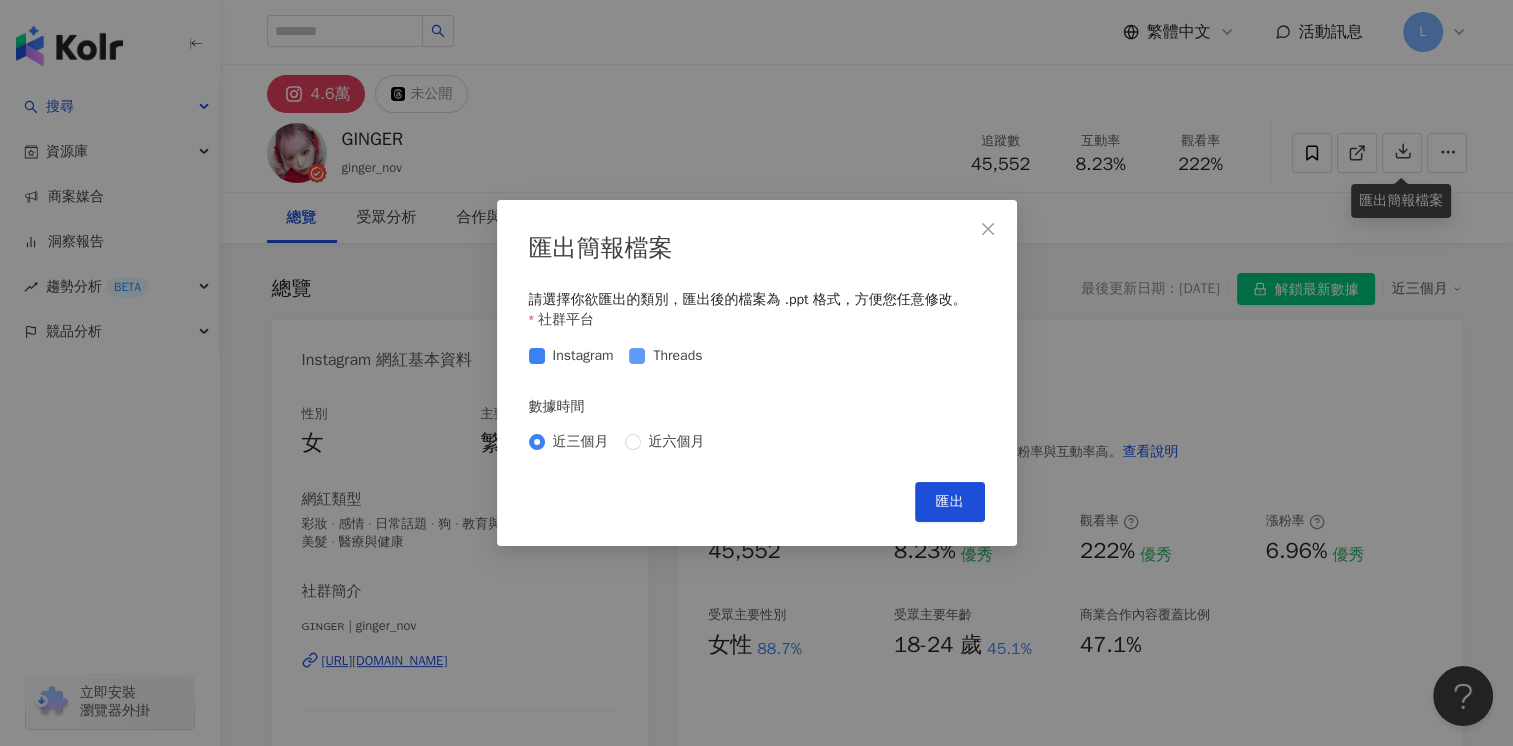 click at bounding box center [637, 356] 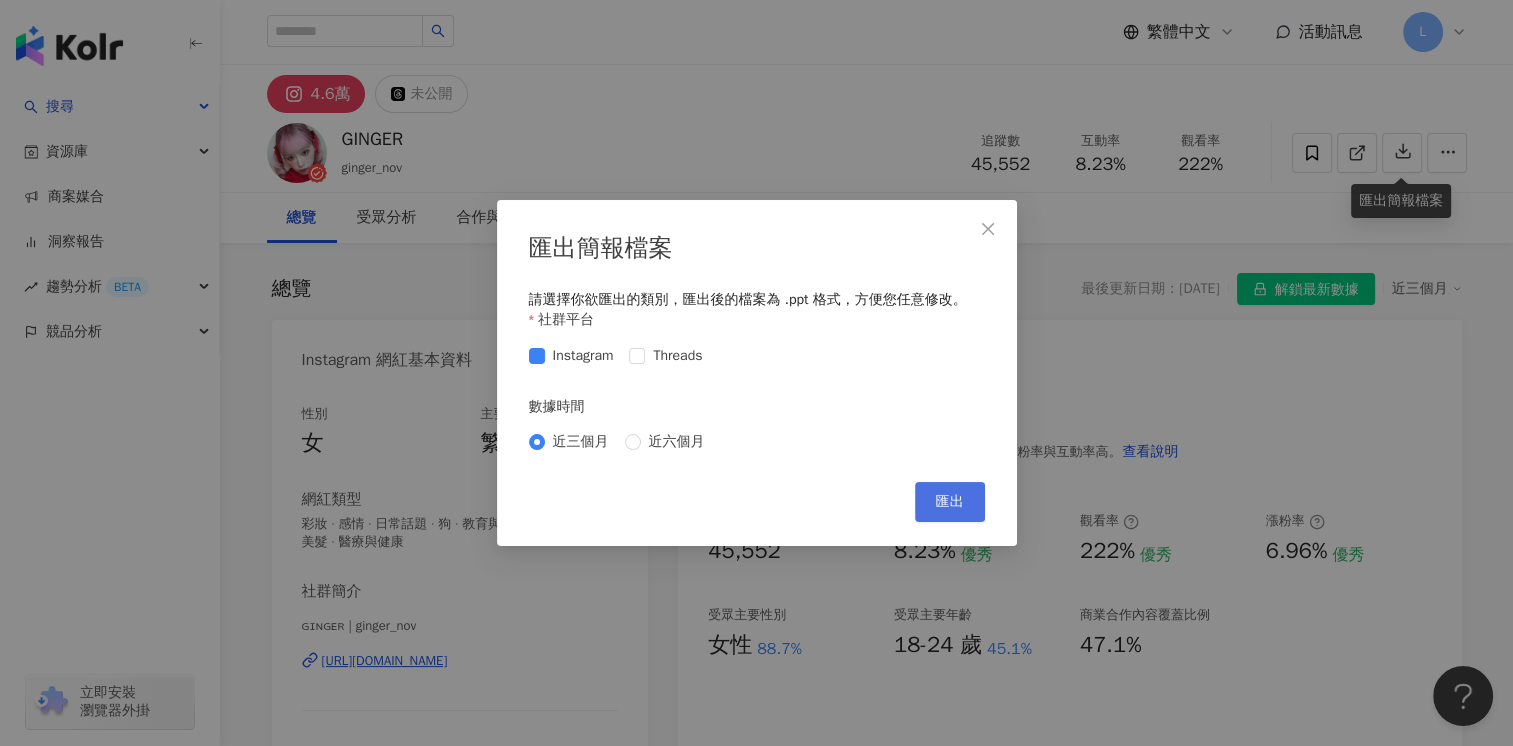 click on "匯出" at bounding box center (950, 502) 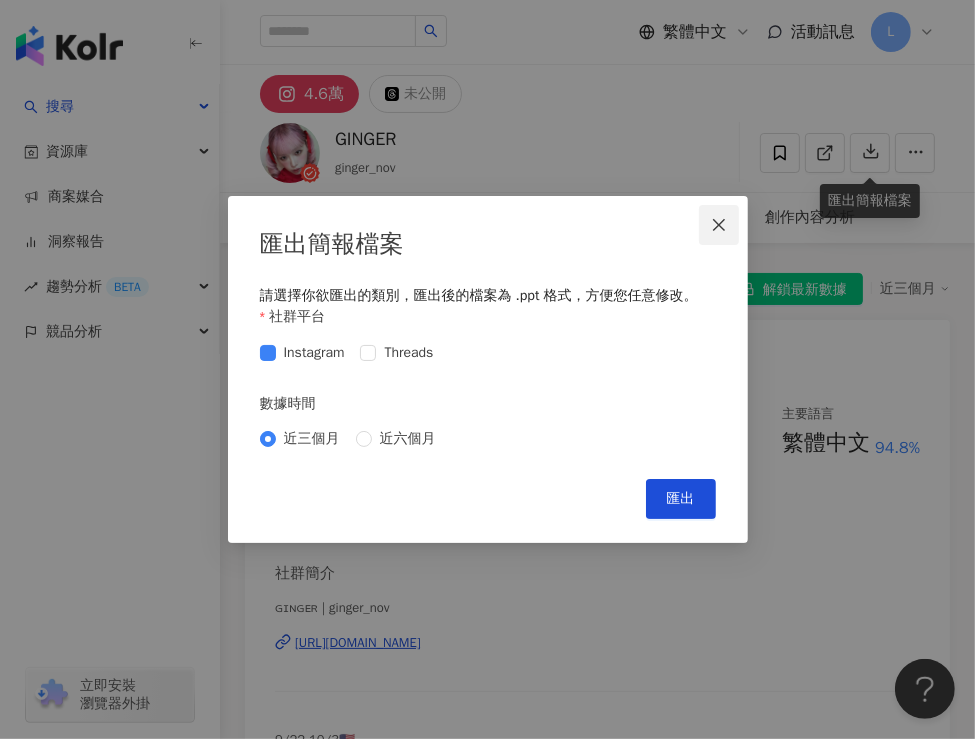 click at bounding box center [719, 225] 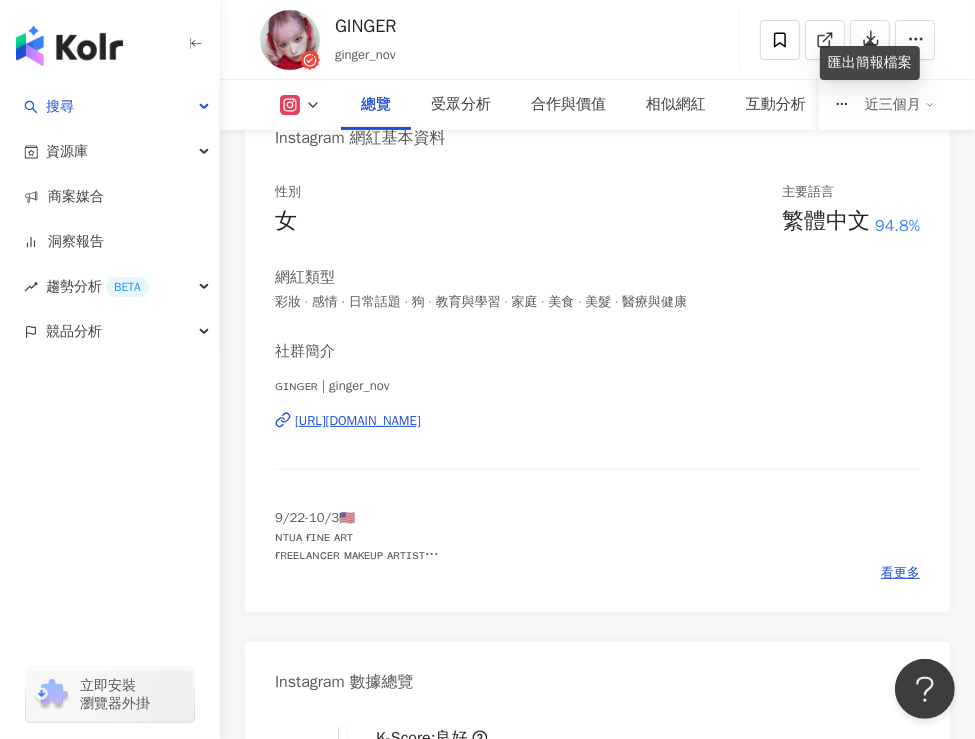 scroll, scrollTop: 100, scrollLeft: 0, axis: vertical 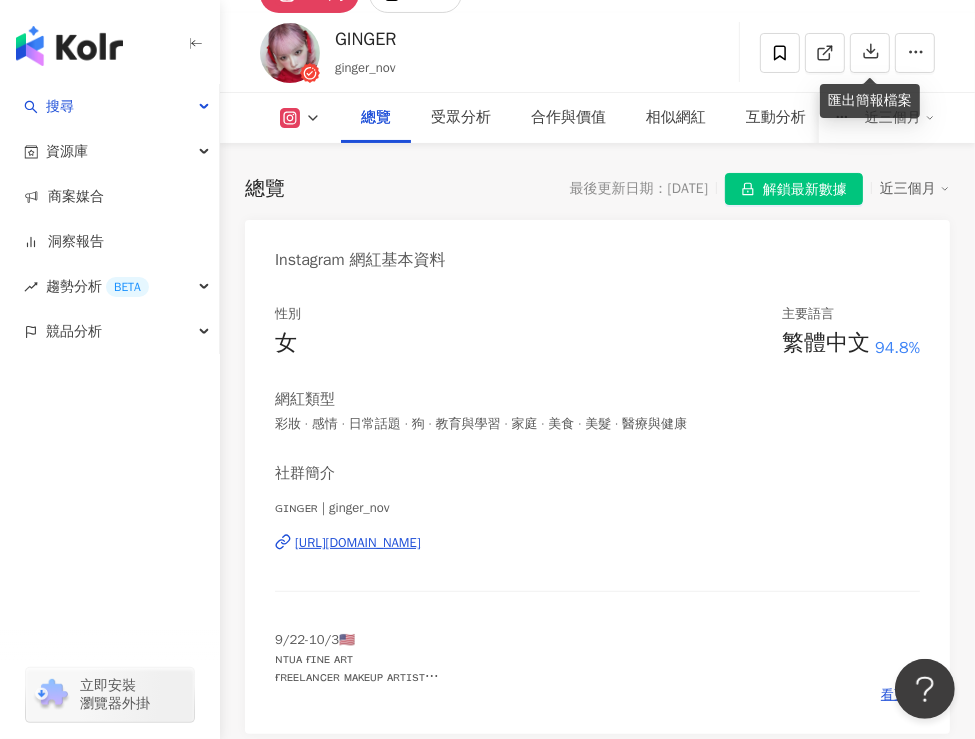 click on "總覽 最後更新日期：2025/7/21 解鎖最新數據 近三個月 Instagram 網紅基本資料 性別   女 主要語言   繁體中文 94.8% 網紅類型 彩妝 · 感情 · 日常話題 · 狗 · 教育與學習 · 家庭 · 美食 · 美髮 · 醫療與健康 社群簡介 ɢɪɴɢᴇʀ | ginger_nov https://www.instagram.com/ginger_nov/ 9/22-10/3🇺🇸
ɴᴛᴜᴀ ғɪɴᴇ ᴀʀᴛ
ғʀᴇᴇʟᴀɴᴄᴇʀ ᴍᴀᴋᴇᴜᴘ ᴀʀᴛɪsᴛ
自由接案彩妝師
@ginger_nov_mua
歡迎私訊 電郵各類彩妝服務 跨域合作
商業／形象／雜誌／活動／MV／廣告／新娘
📩gιngernov.coм@gмaιl.ᴄᴏᴍ 看更多 Instagram 數據總覽 89 K-Score :   良好 近期一到三個月發文頻率正常，且漲粉率與互動率高。 查看說明 追蹤數   45,552 互動率   8.23% 優秀 觀看率   222% 優秀 漲粉率   6.96% 優秀 受眾主要性別   女性 88.7% 受眾主要年齡   18-24 歲 45.1% 商業合作內容覆蓋比例   47.1% AI Instagram 成效等級三大指標" at bounding box center [597, 1469] 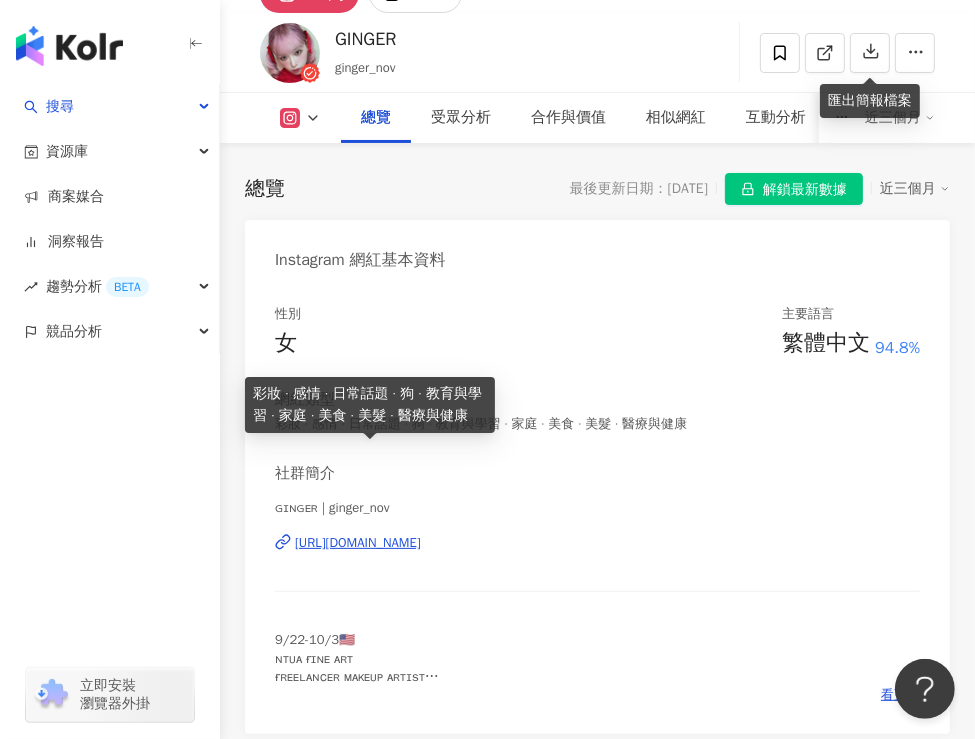 click on "性別   女 主要語言   繁體中文 94.8% 網紅類型 彩妝 · 感情 · 日常話題 · 狗 · 教育與學習 · 家庭 · 美食 · 美髮 · 醫療與健康 社群簡介 ɢɪɴɢᴇʀ | ginger_nov https://www.instagram.com/ginger_nov/ 9/22-10/3🇺🇸
ɴᴛᴜᴀ ғɪɴᴇ ᴀʀᴛ
ғʀᴇᴇʟᴀɴᴄᴇʀ ᴍᴀᴋᴇᴜᴘ ᴀʀᴛɪsᴛ
自由接案彩妝師
@ginger_nov_mua
歡迎私訊 電郵各類彩妝服務 跨域合作
商業／形象／雜誌／活動／MV／廣告／新娘
📩gιngernov.coм@gмaιl.ᴄᴏᴍ 看更多" at bounding box center (597, 509) 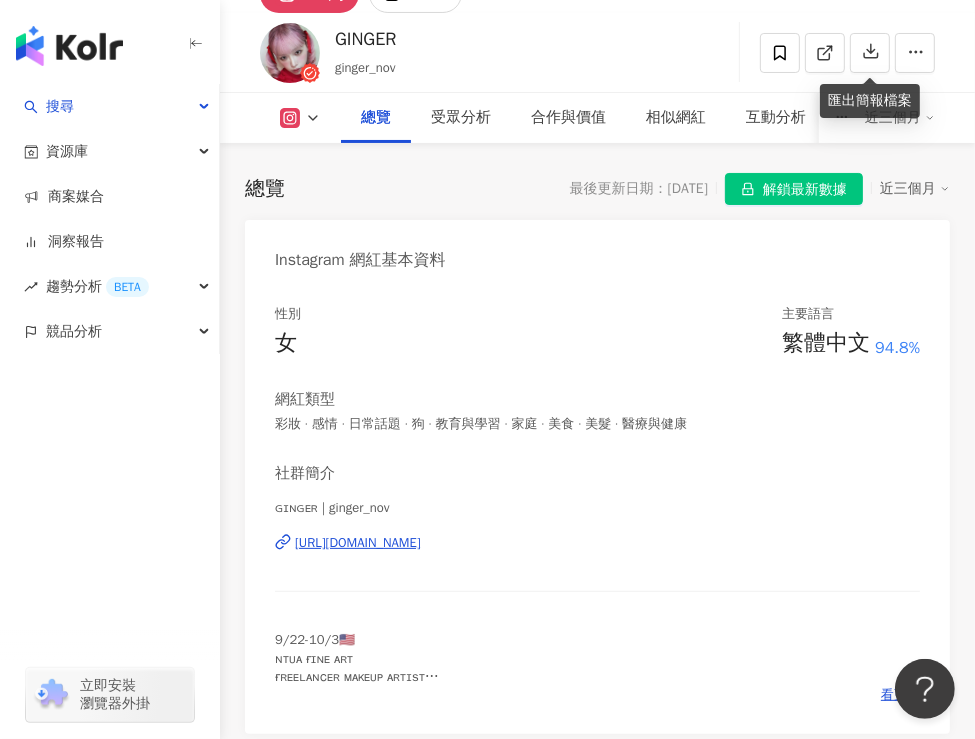 drag, startPoint x: 292, startPoint y: 555, endPoint x: 335, endPoint y: 467, distance: 97.94386 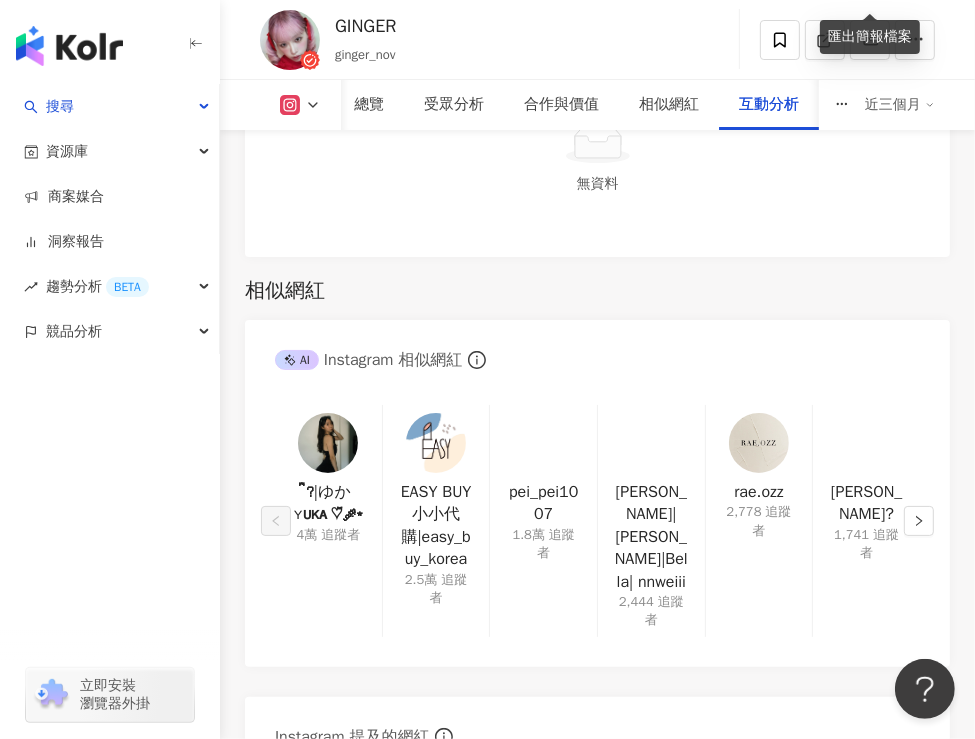 scroll, scrollTop: 4800, scrollLeft: 0, axis: vertical 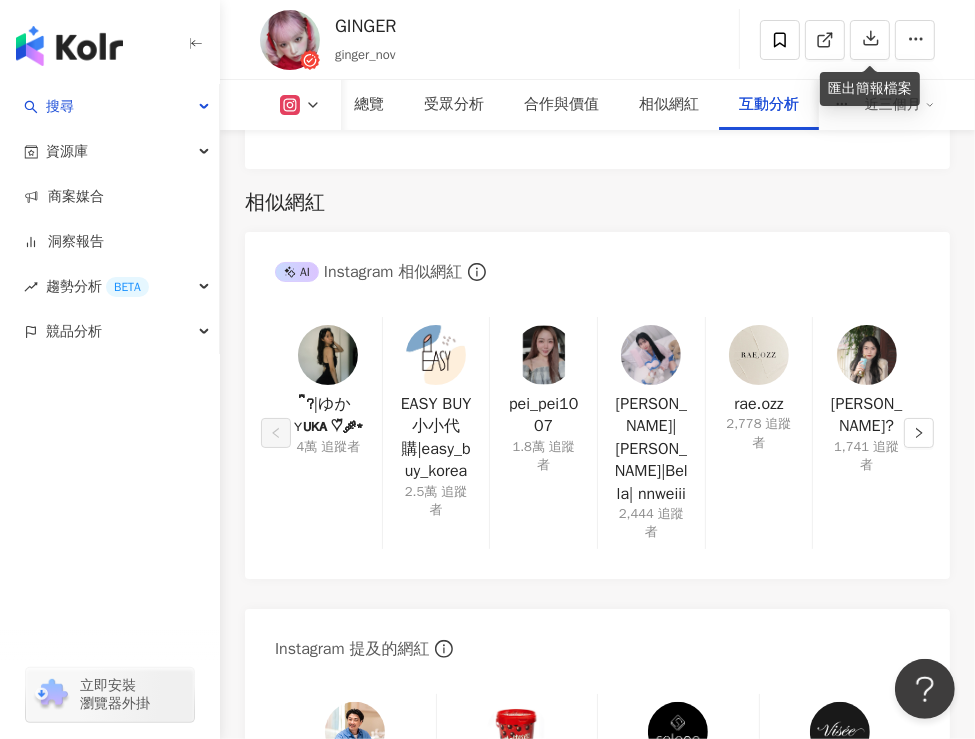 click on "Reels 觀看率   222% 優秀 Reels 平均觀看數   101,231 影音觀看分析儀表板 日 週 月 無資料" at bounding box center [597, 2048] 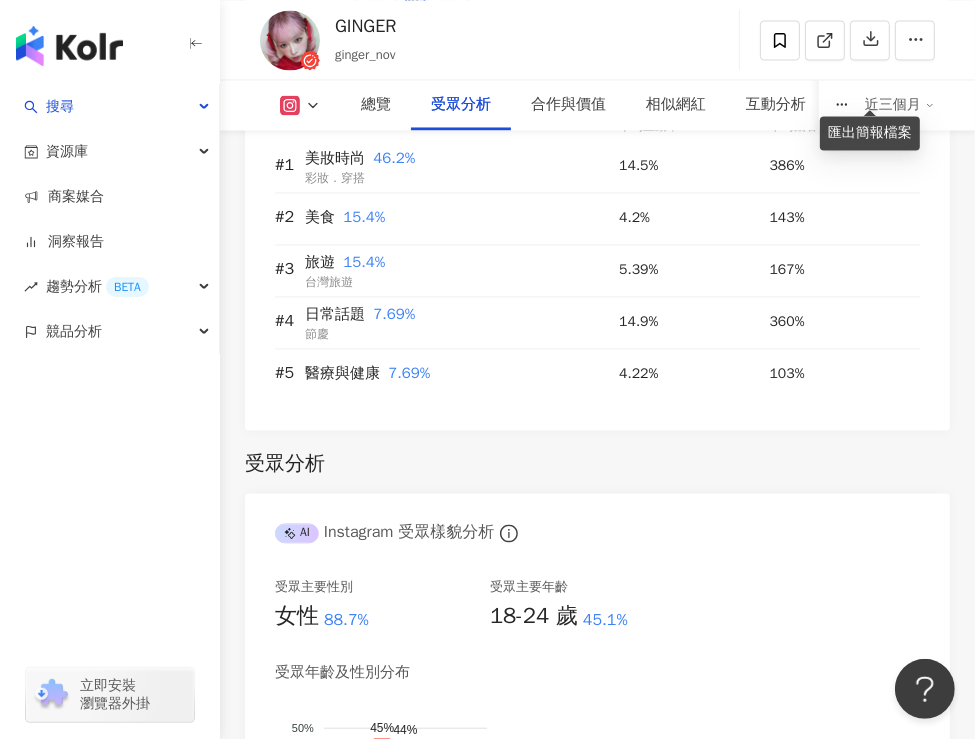 scroll, scrollTop: 2500, scrollLeft: 0, axis: vertical 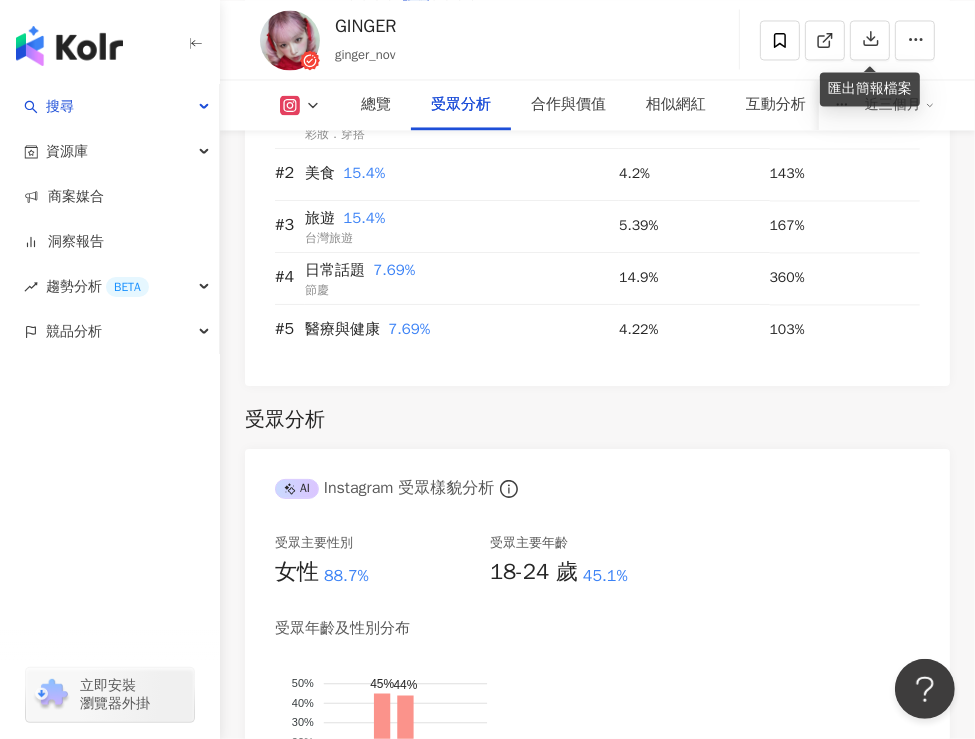 click on "AI 真粉比例 這對您是否有幫助？" at bounding box center [597, 1399] 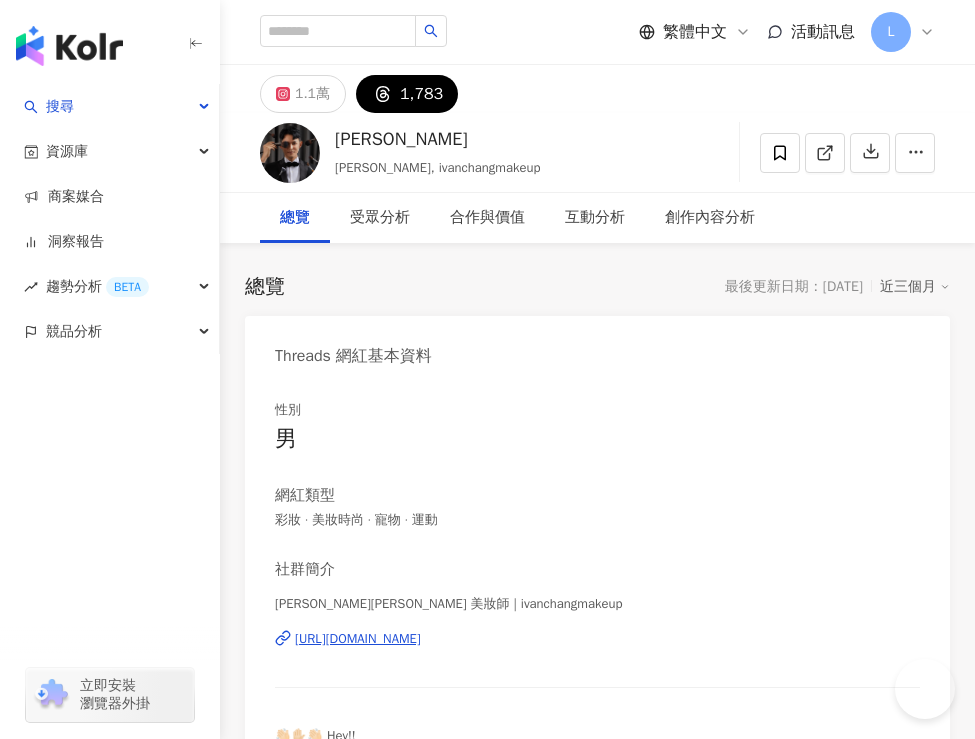 scroll, scrollTop: 0, scrollLeft: 0, axis: both 